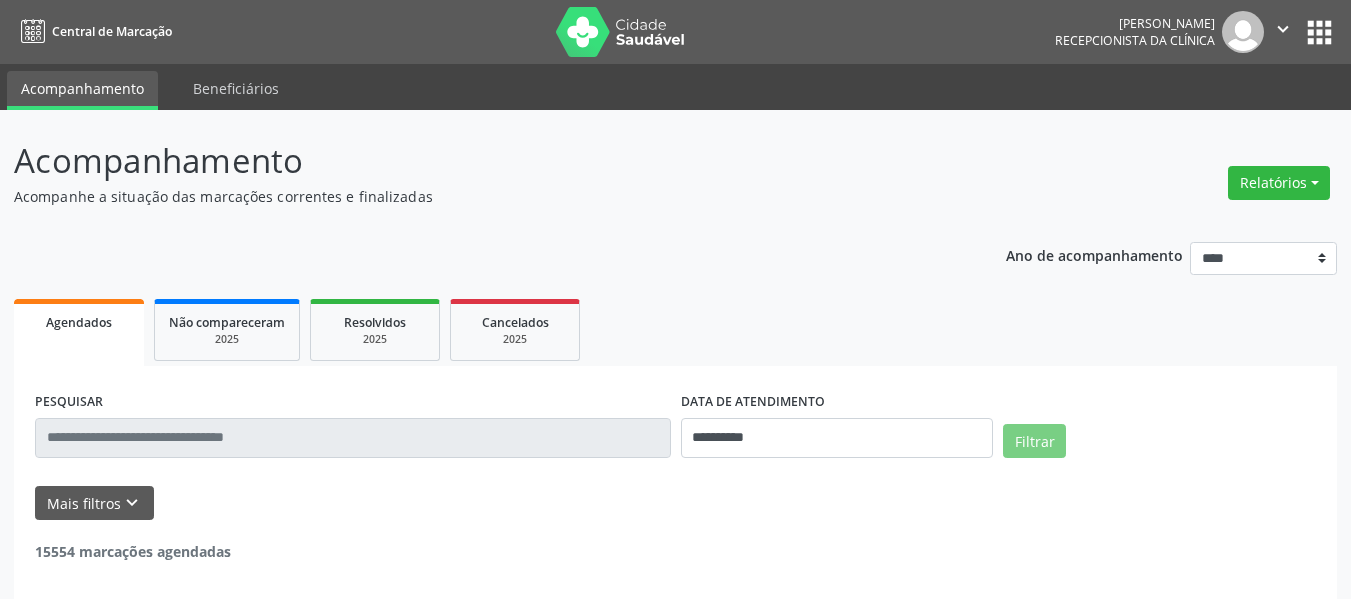 scroll, scrollTop: 0, scrollLeft: 0, axis: both 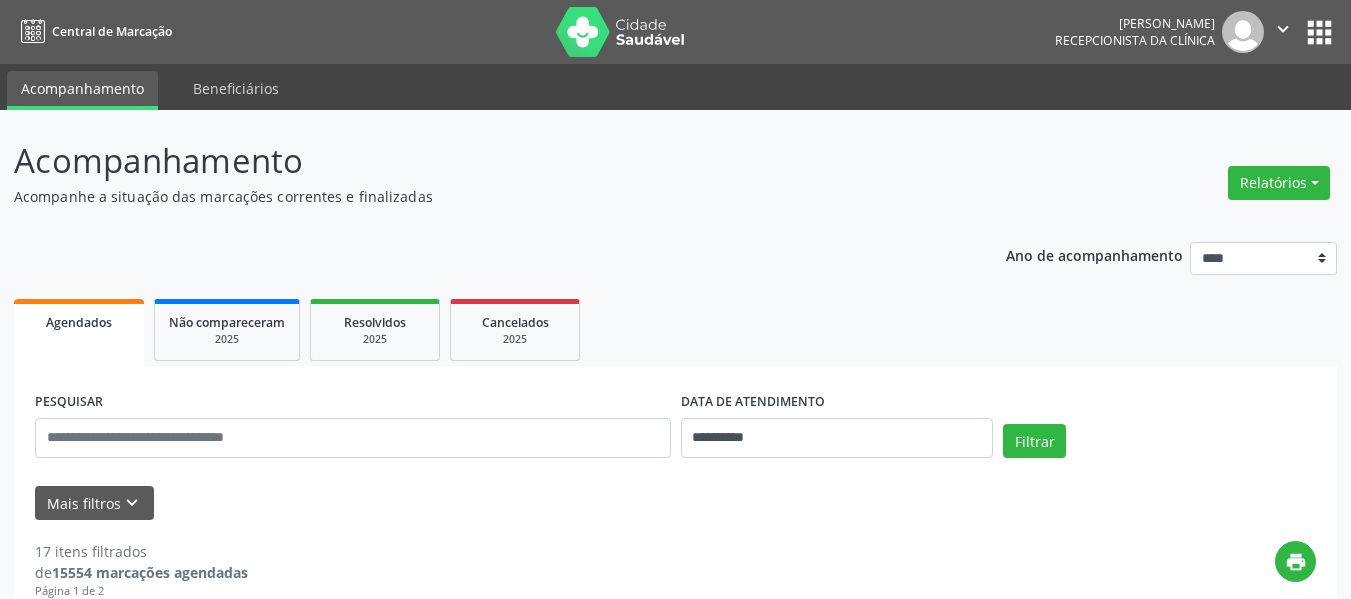 click on "apps" at bounding box center [1319, 32] 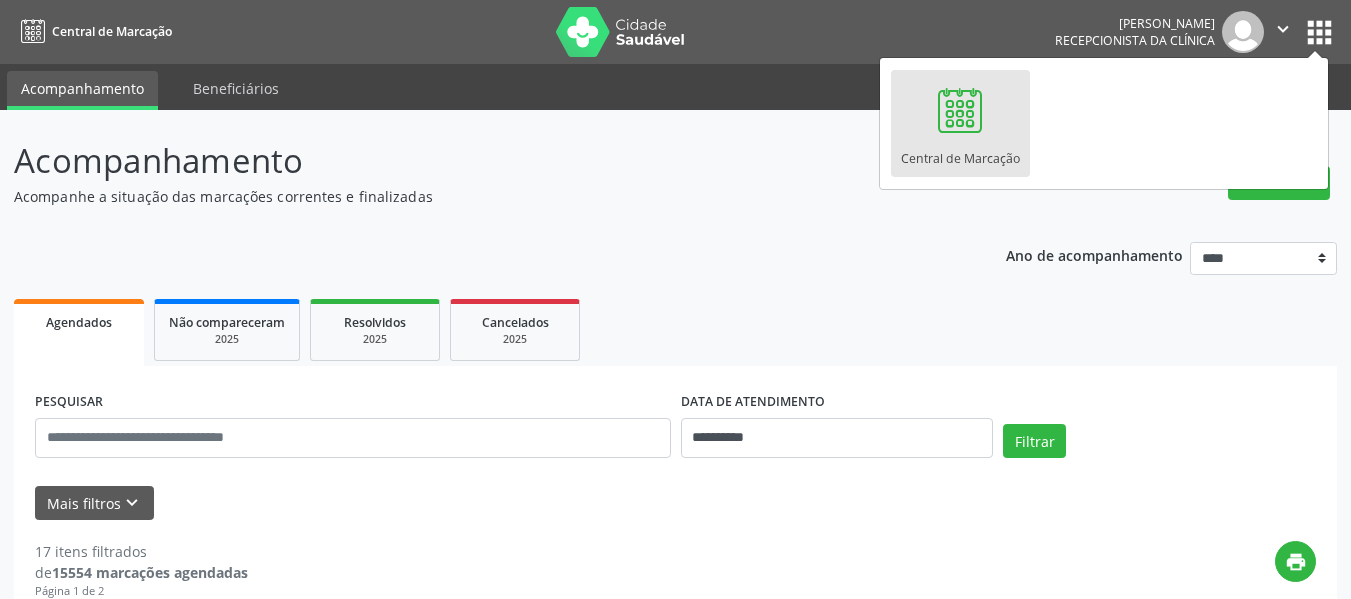 click on "**********" at bounding box center [675, 2697] 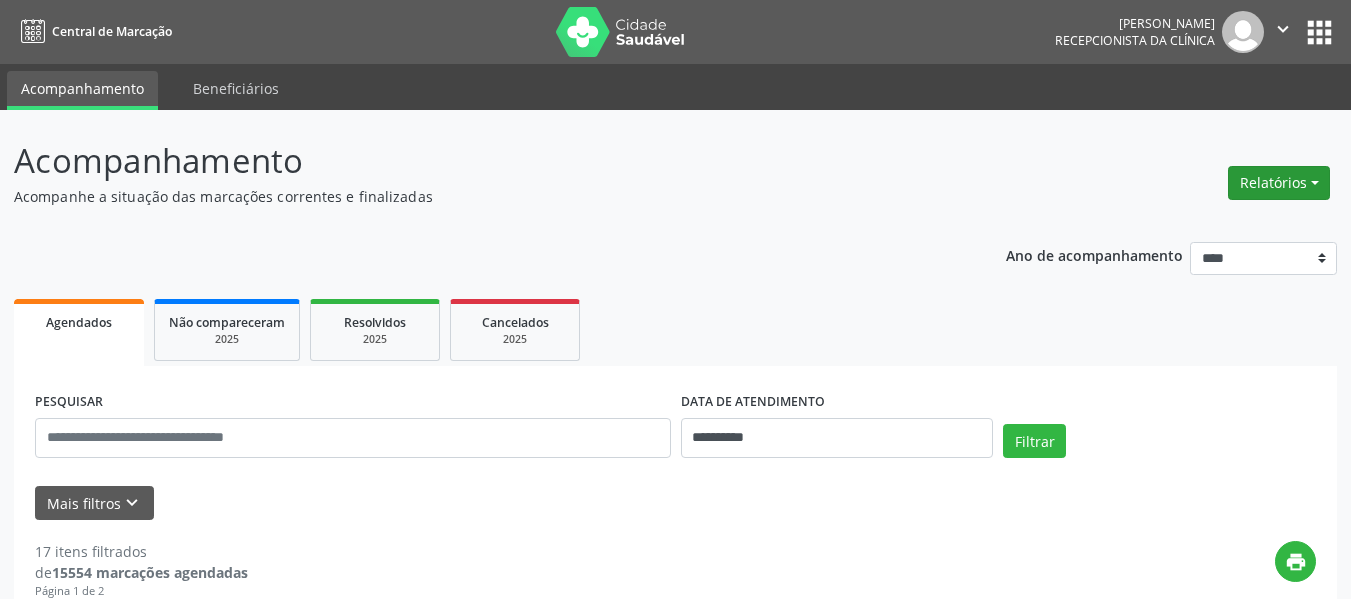 click on "Relatórios" at bounding box center [1279, 183] 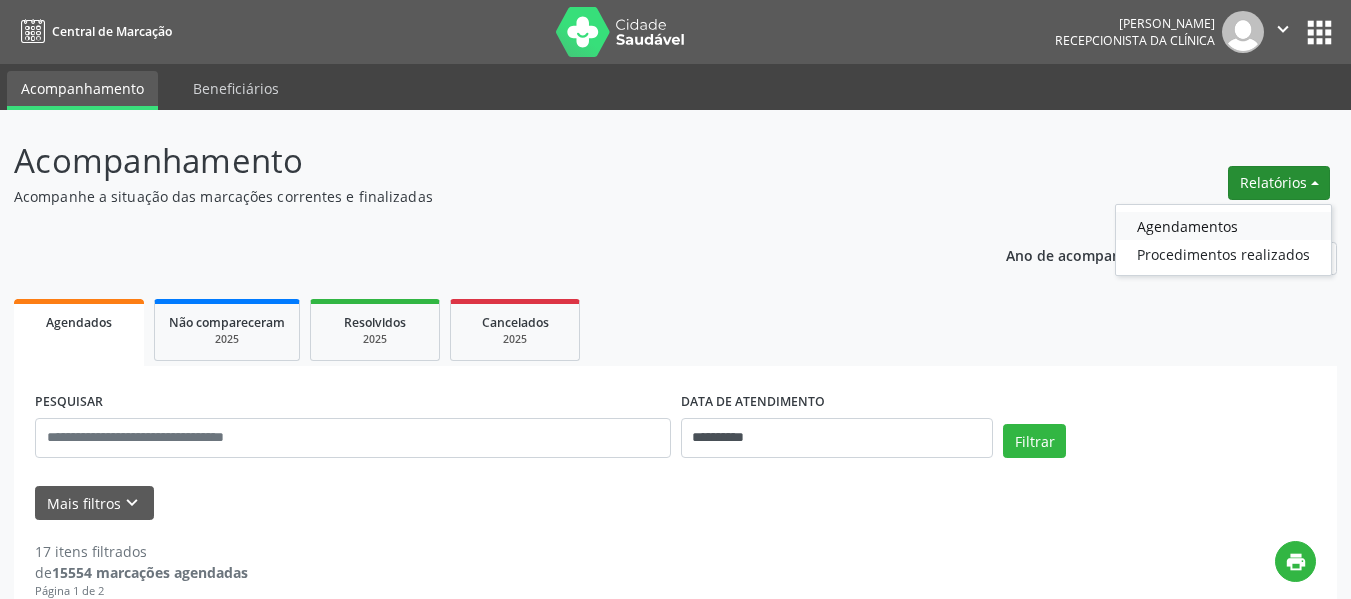 click on "Agendamentos" at bounding box center (1223, 226) 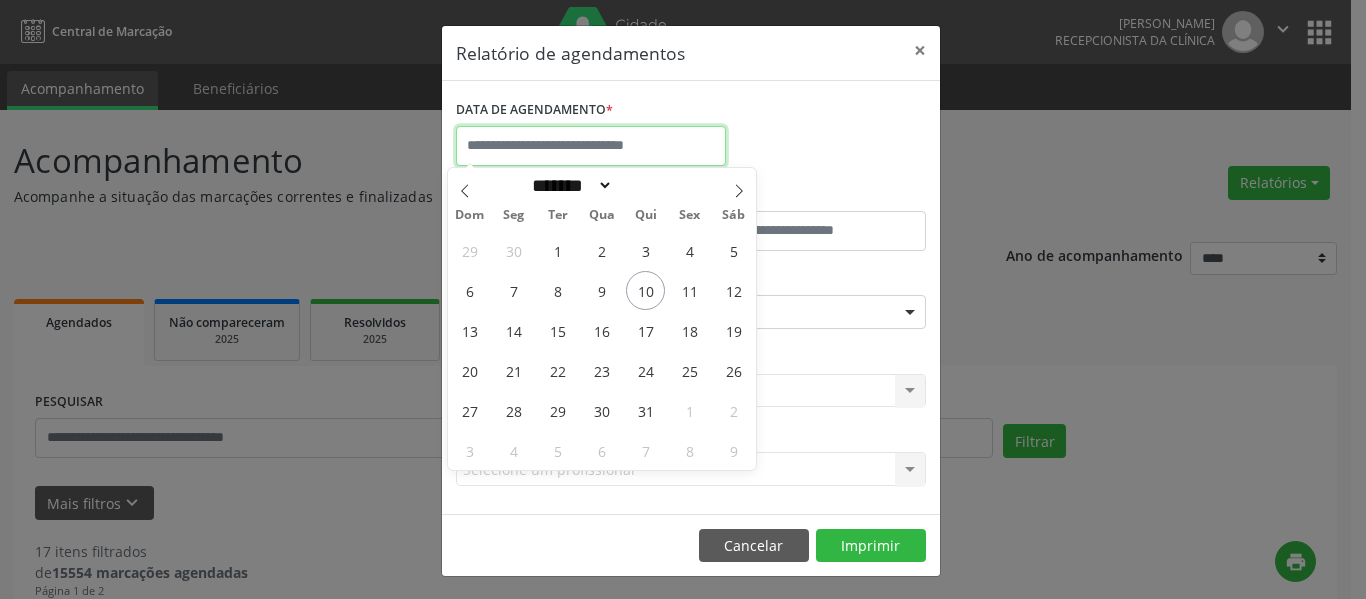 click at bounding box center (591, 146) 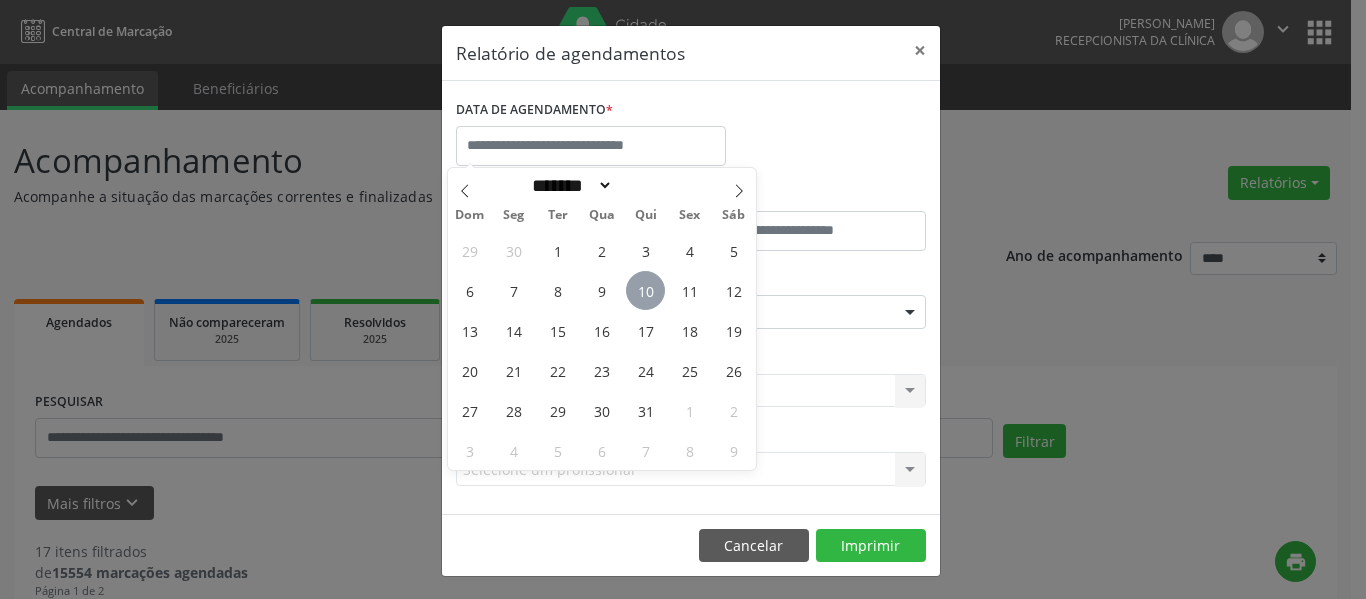 click on "10" at bounding box center (645, 290) 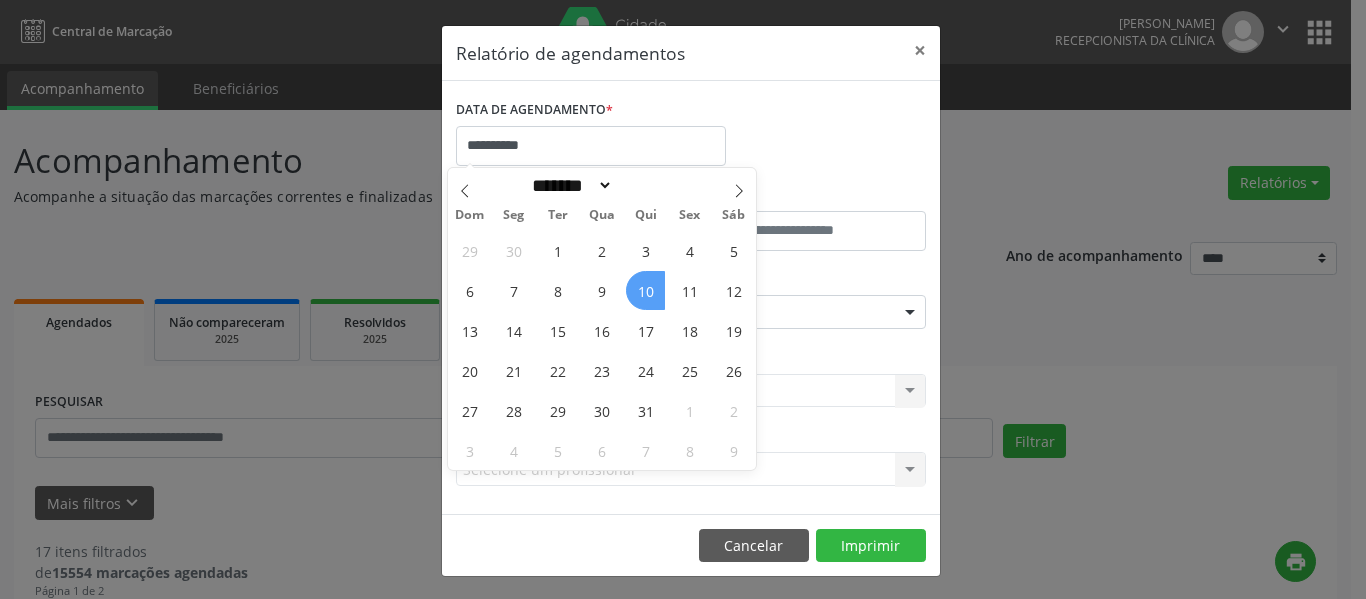 click on "10" at bounding box center [645, 290] 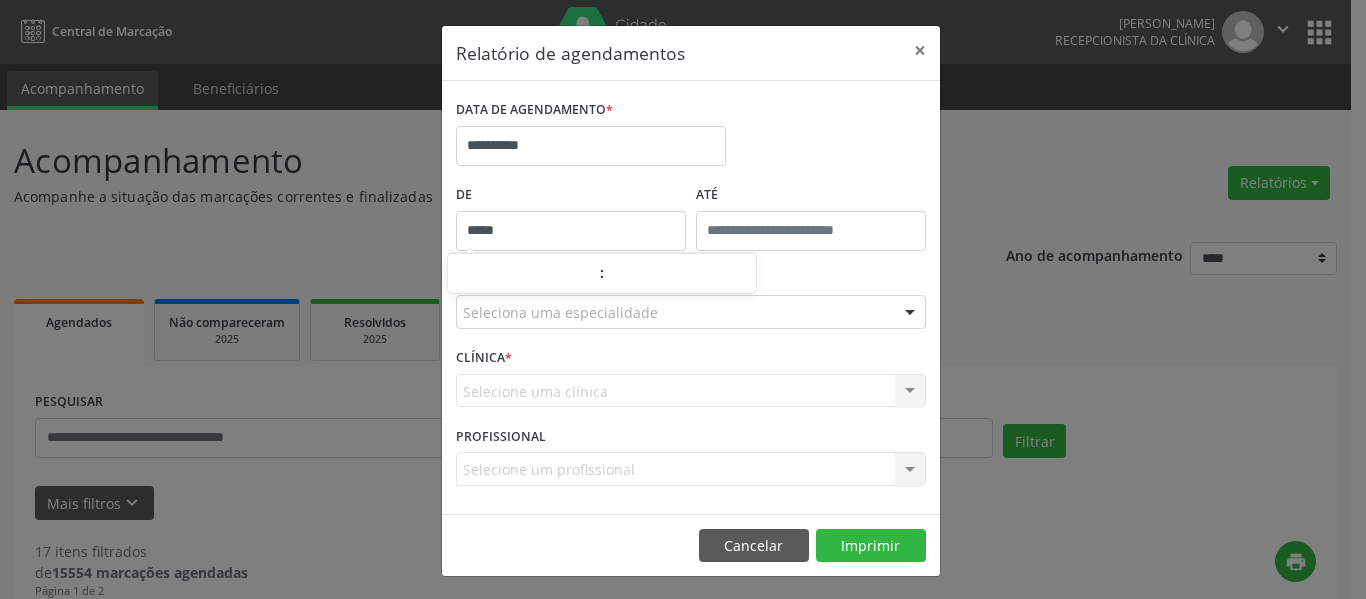 click on "*****" at bounding box center [571, 231] 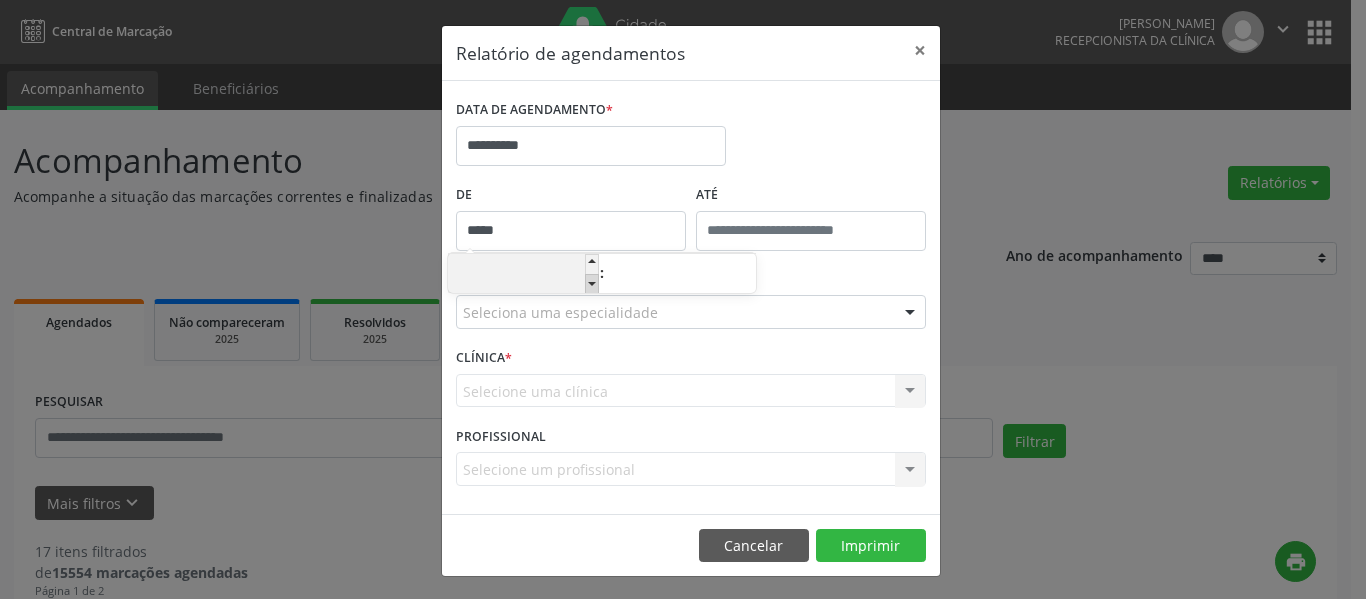 click at bounding box center [592, 284] 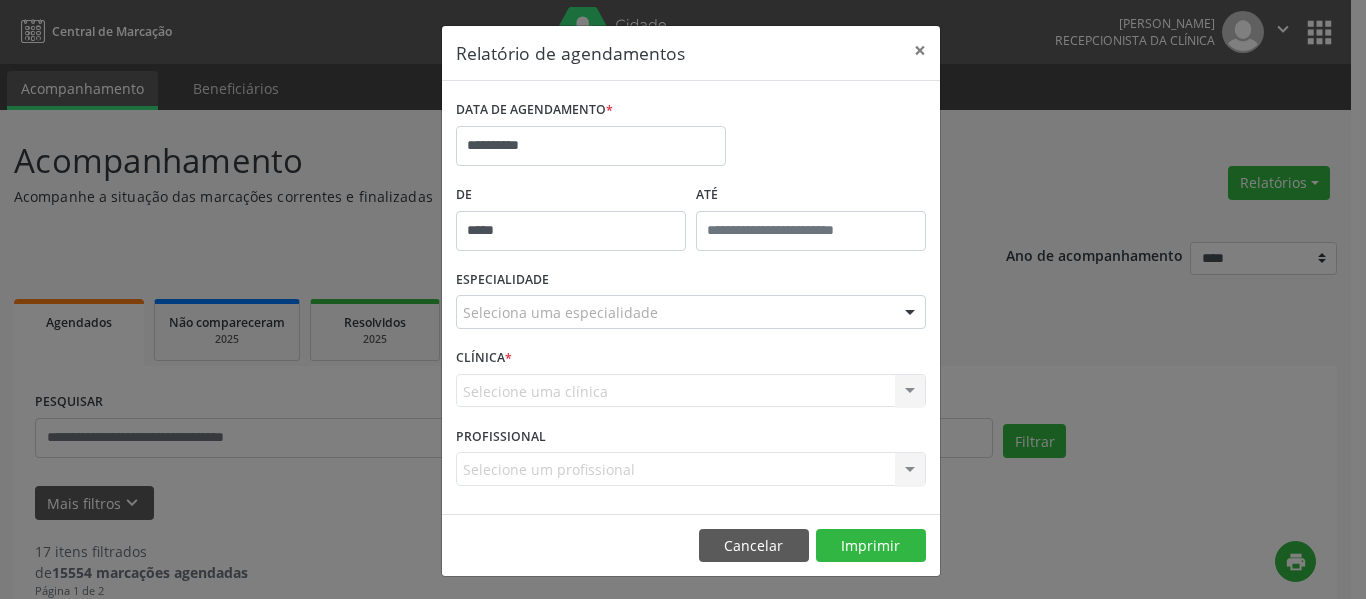 click on "**********" at bounding box center (691, 137) 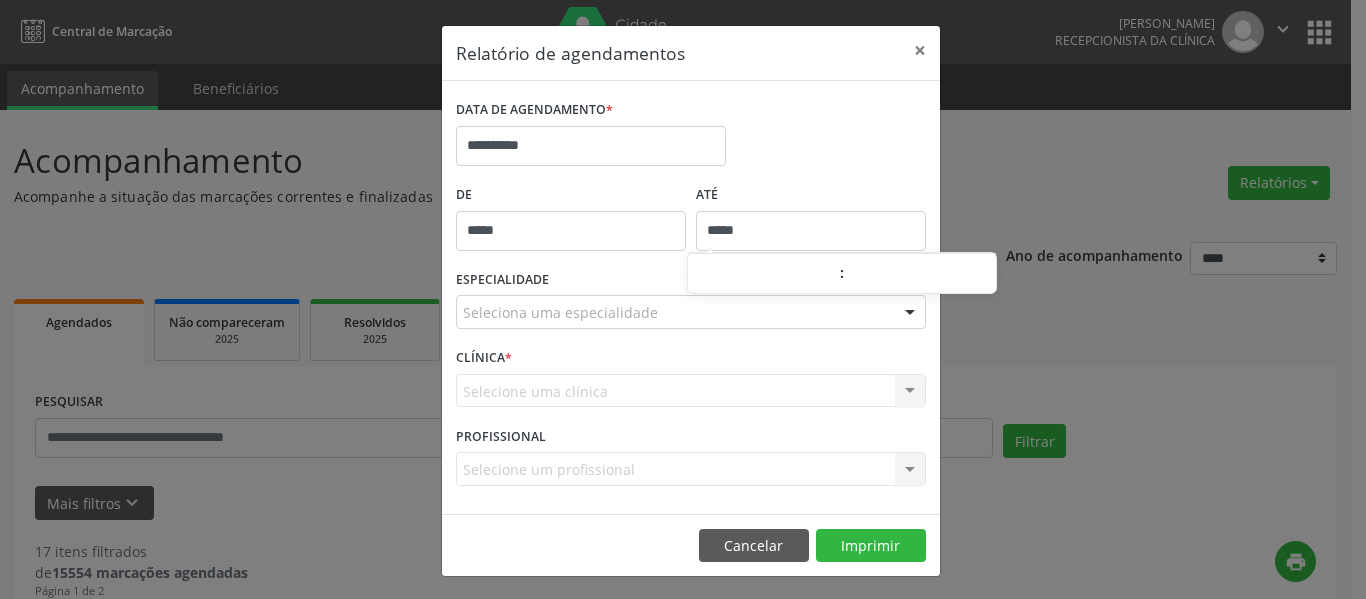 click on "*****" at bounding box center [811, 231] 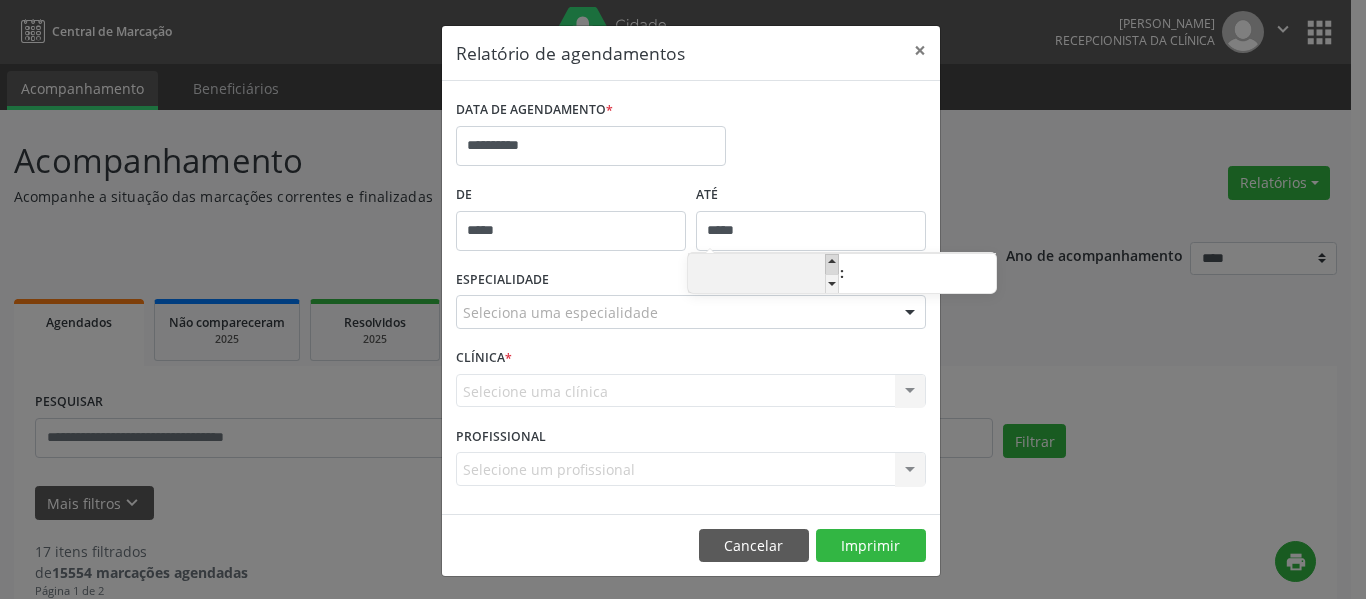 click at bounding box center [832, 264] 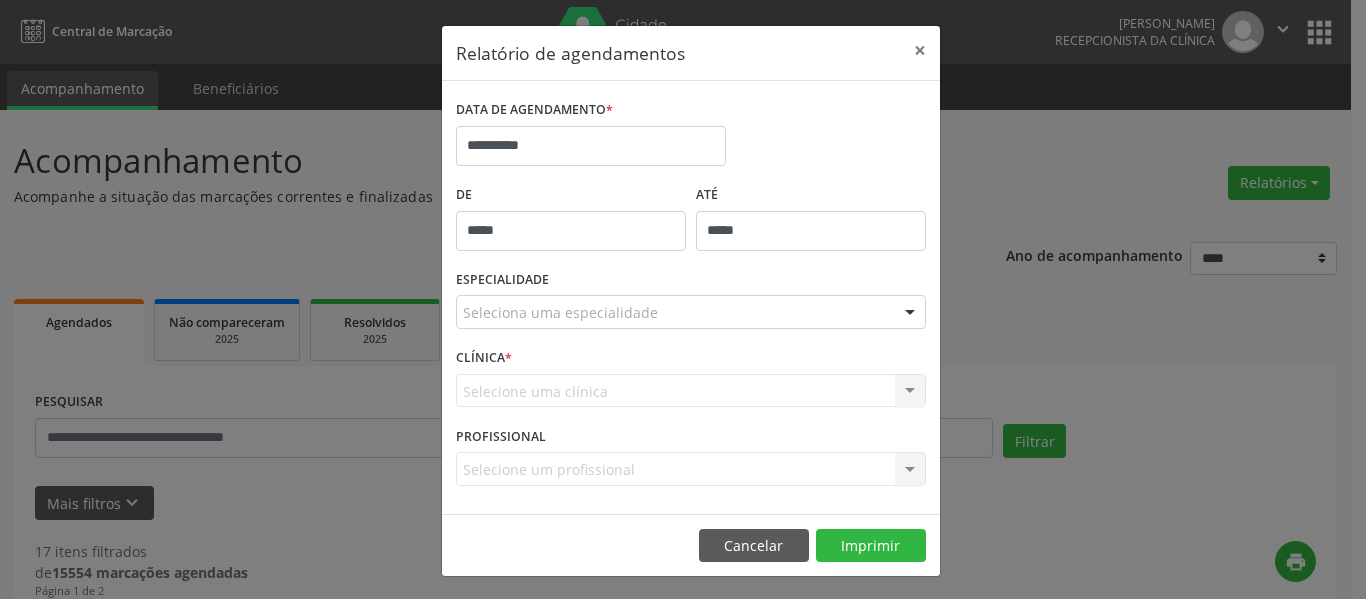 click on "**********" at bounding box center (691, 137) 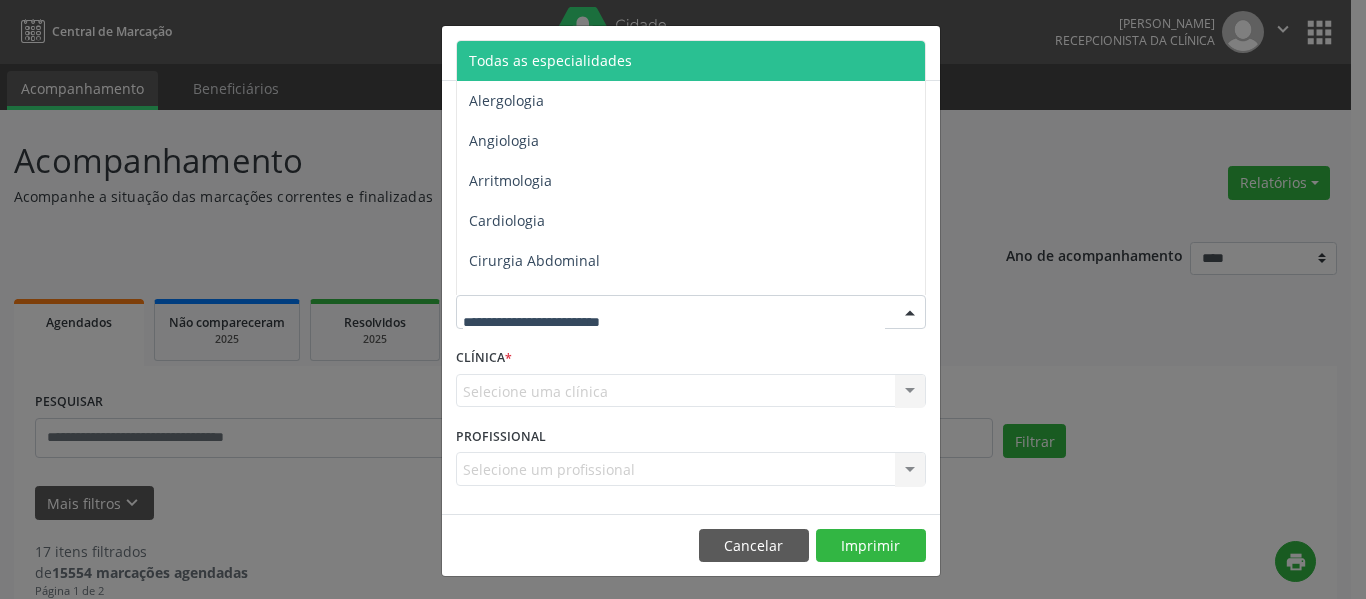 click at bounding box center [691, 312] 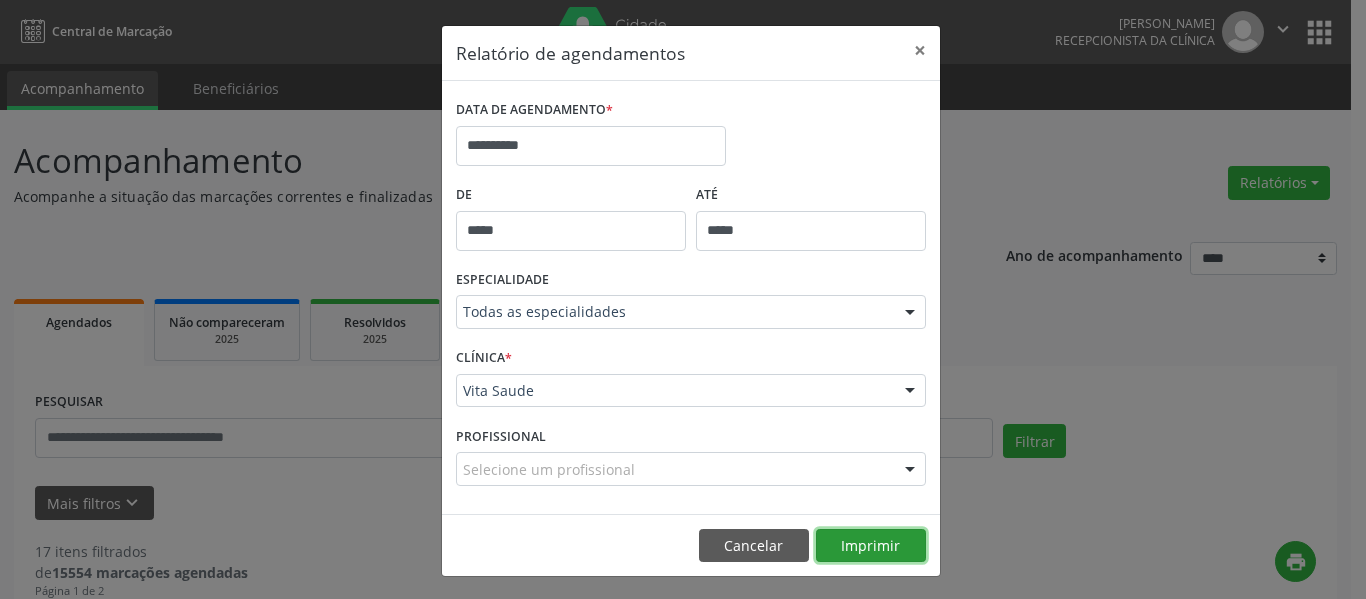 click on "Imprimir" at bounding box center (871, 546) 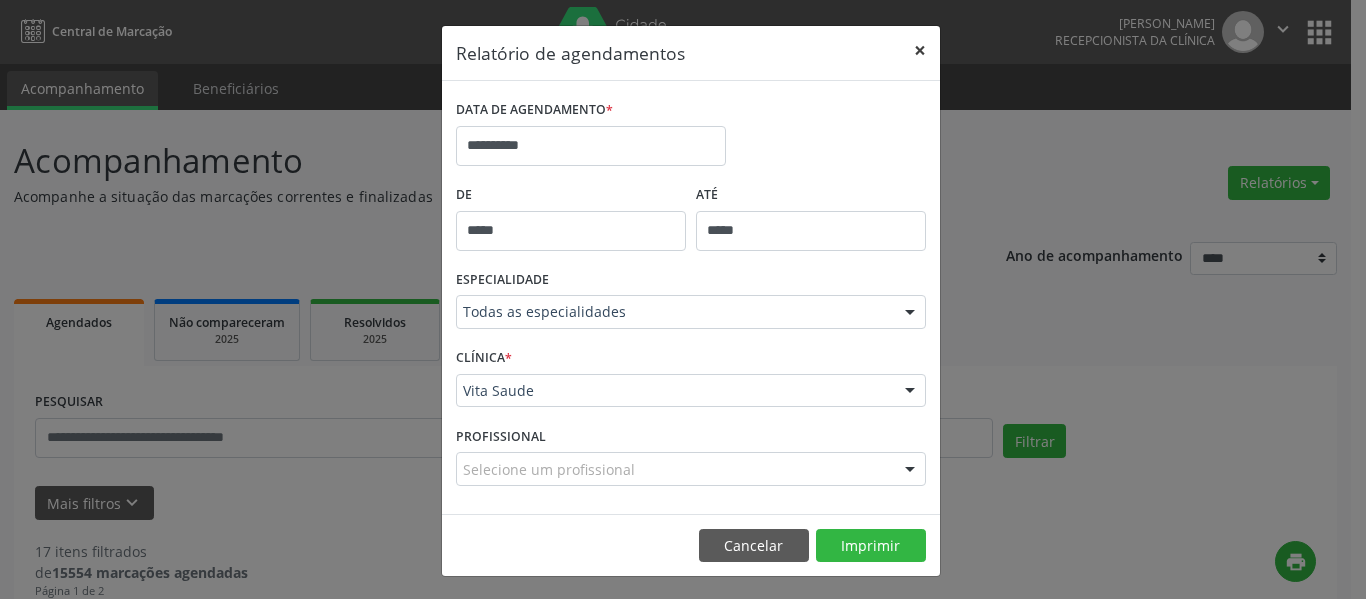 click on "×" at bounding box center [920, 50] 